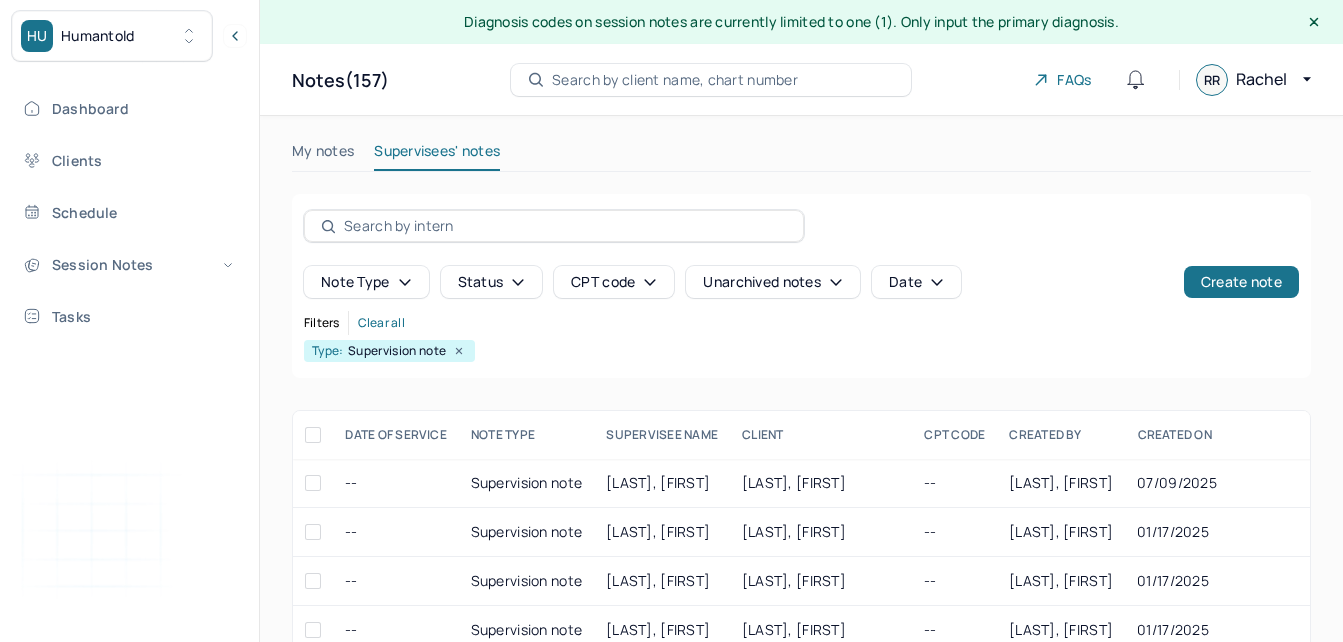 scroll, scrollTop: 0, scrollLeft: 0, axis: both 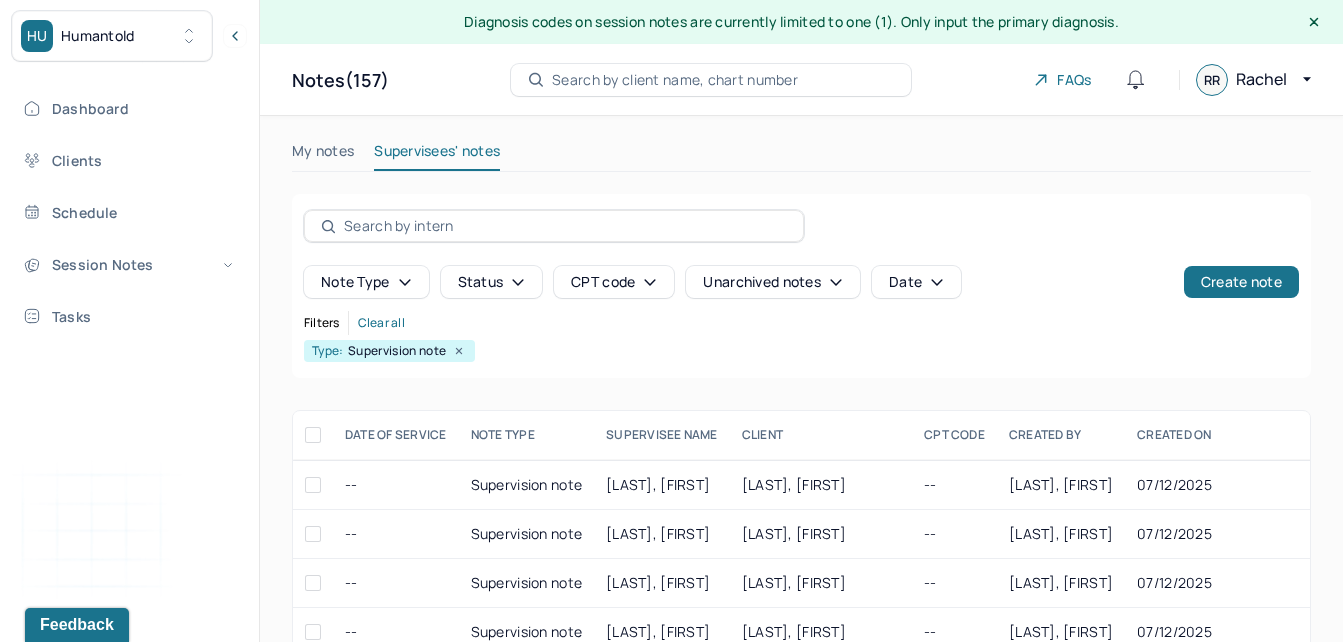 click 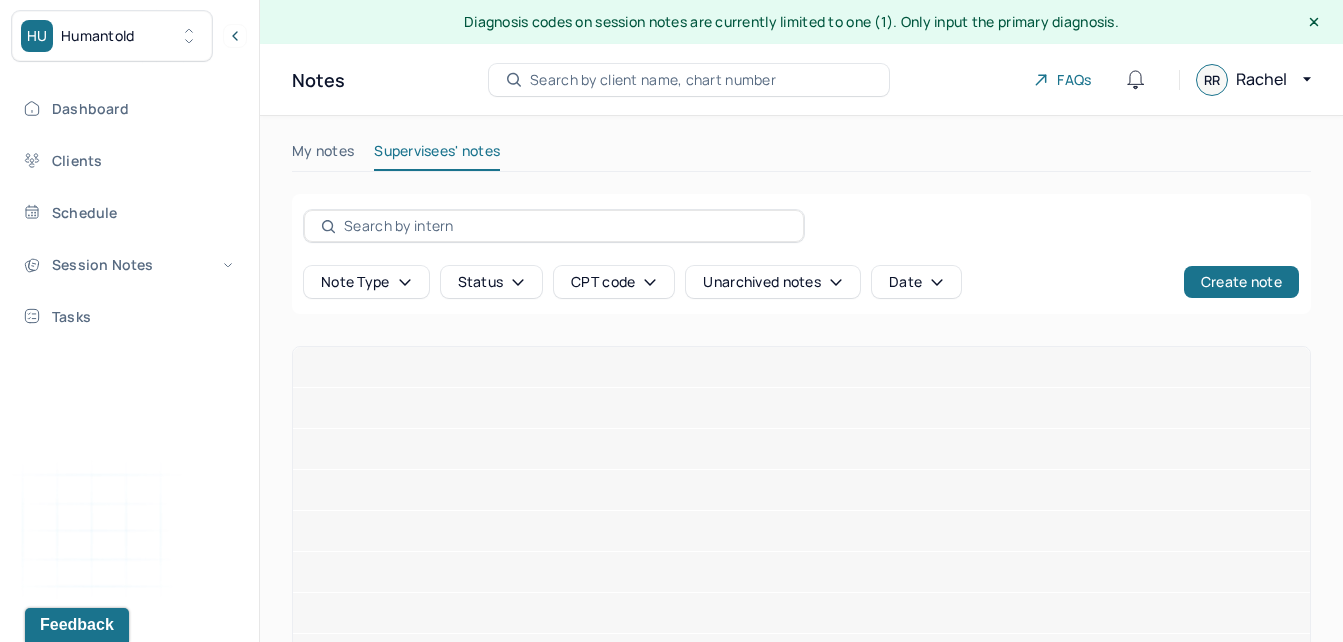 click on "Status" at bounding box center [492, 282] 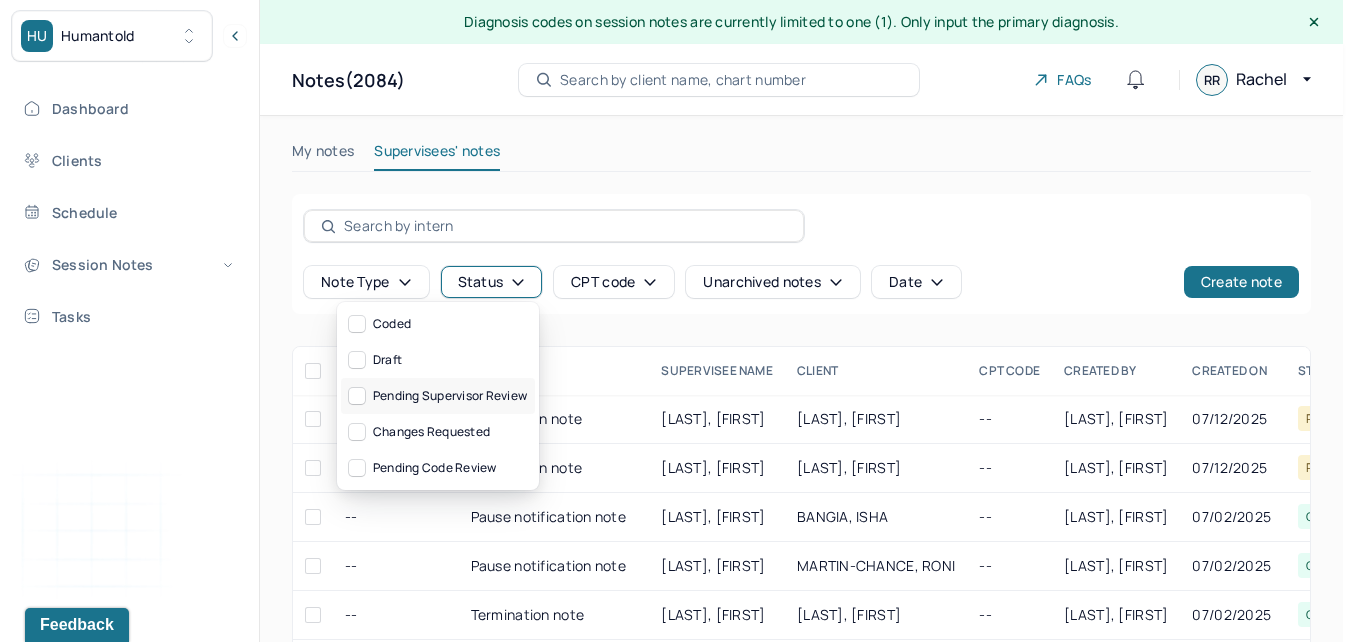 click on "Pending supervisor review" at bounding box center [438, 396] 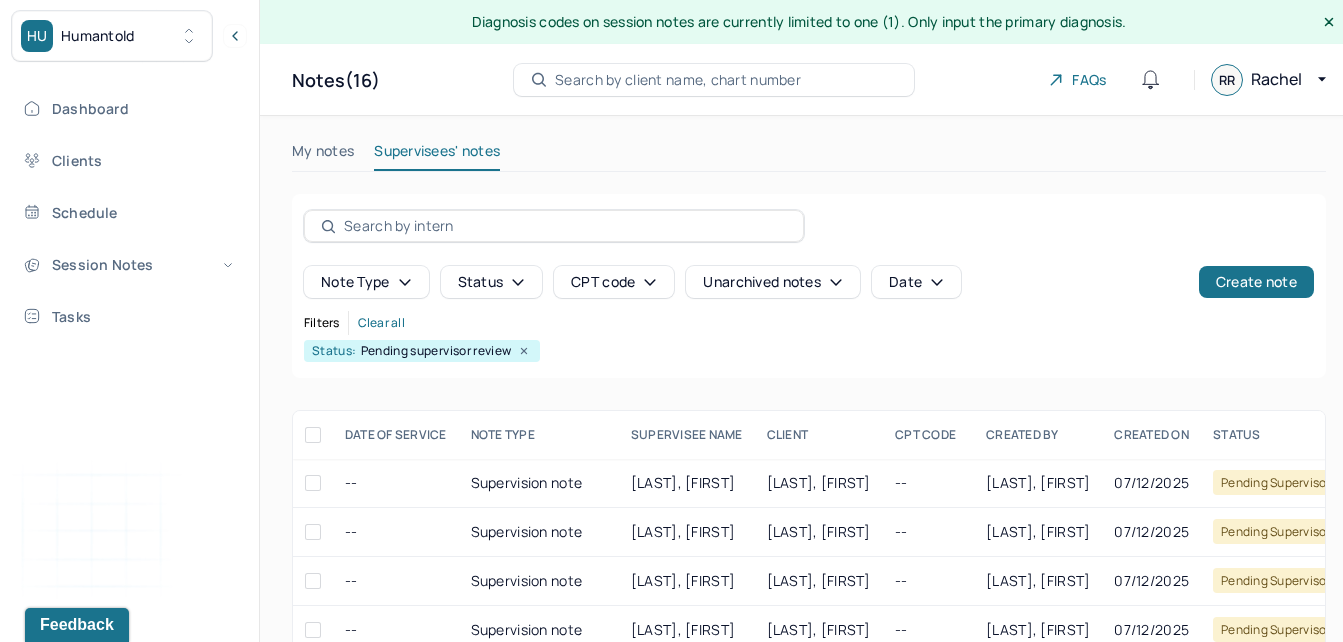 click on "Dashboard Clients Schedule Session Notes Tasks" at bounding box center (129, 212) 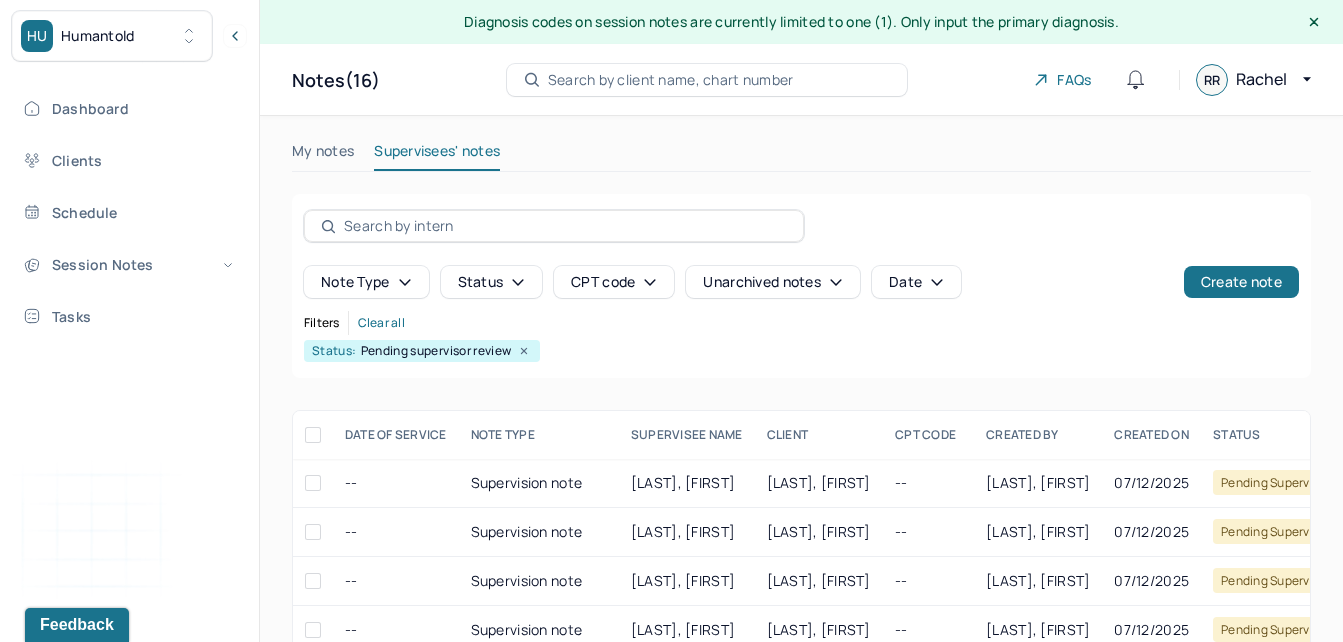 click at bounding box center (313, 435) 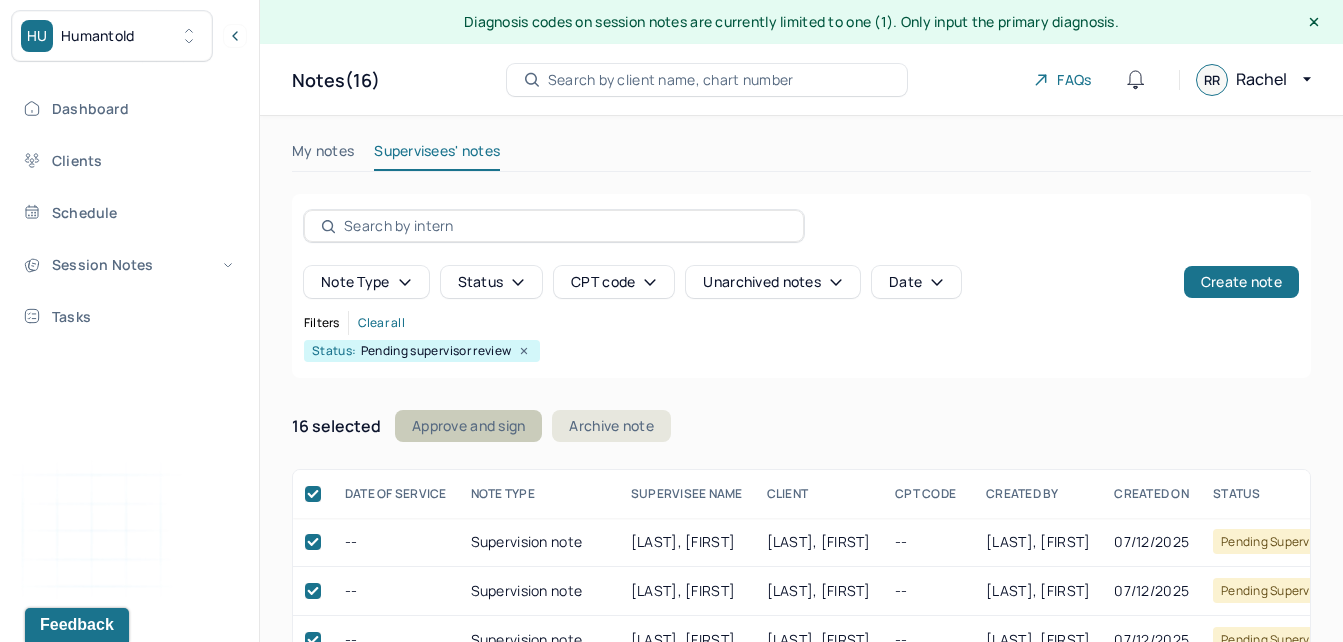 click on "Approve and sign" at bounding box center (468, 426) 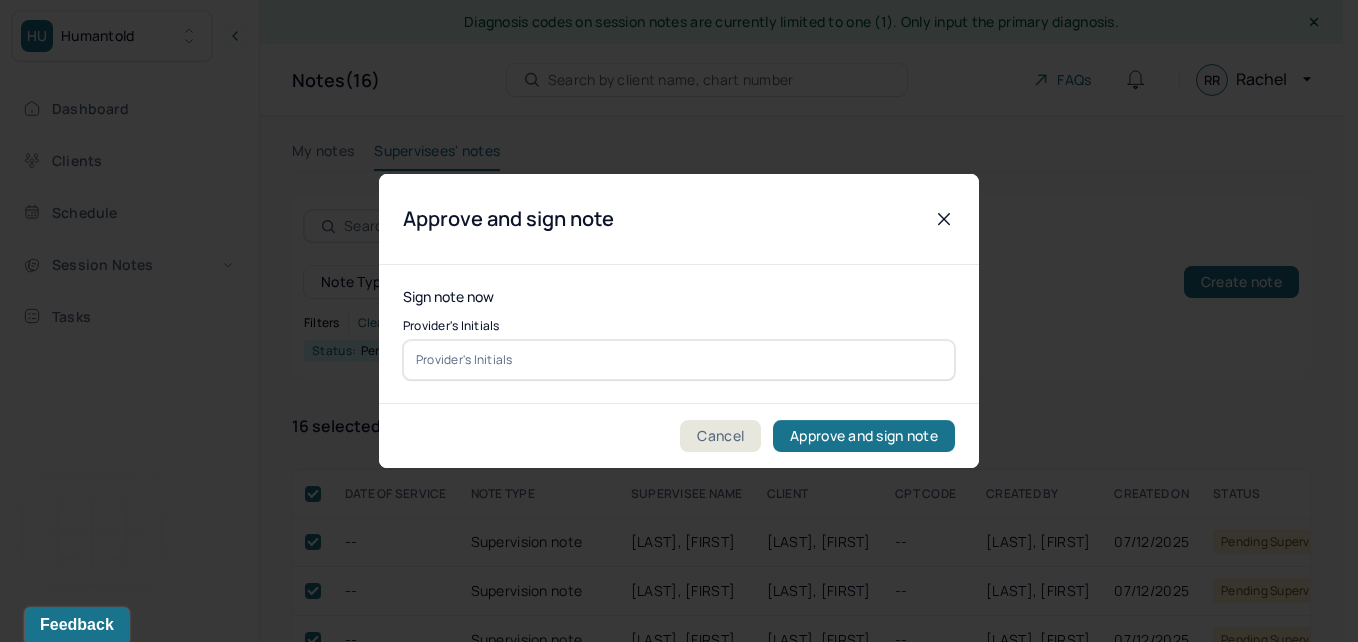 click on "Provider's Initials" at bounding box center [679, 350] 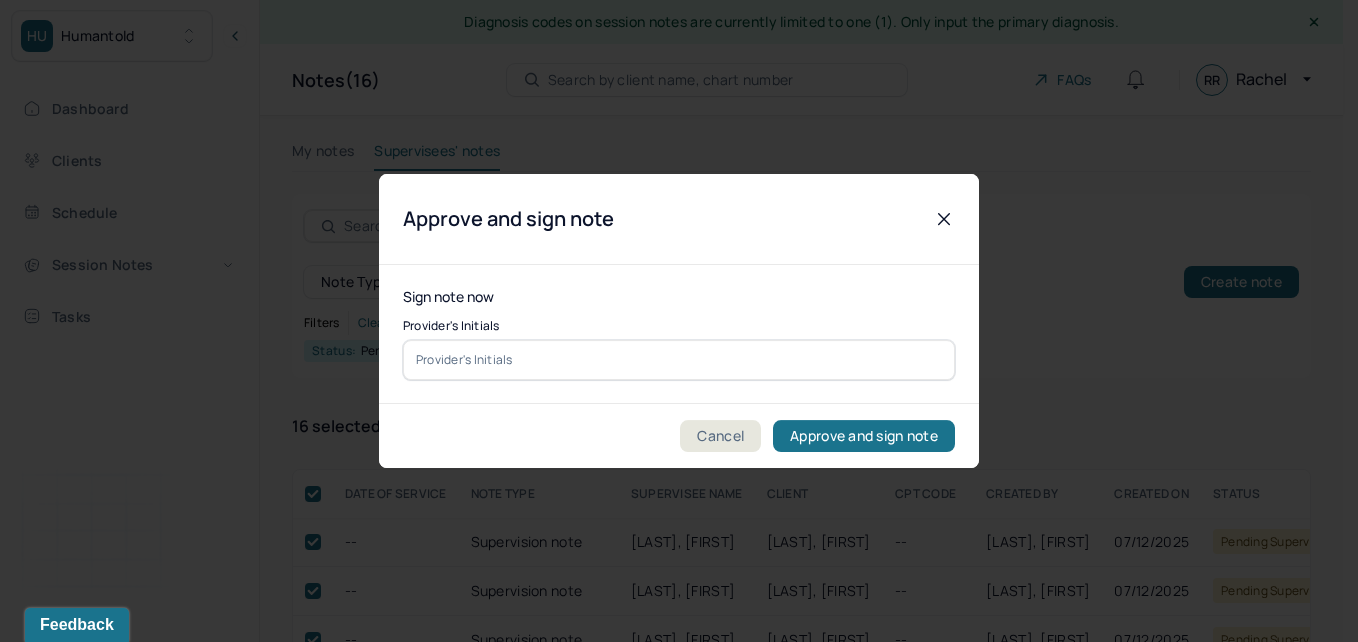 click at bounding box center (679, 360) 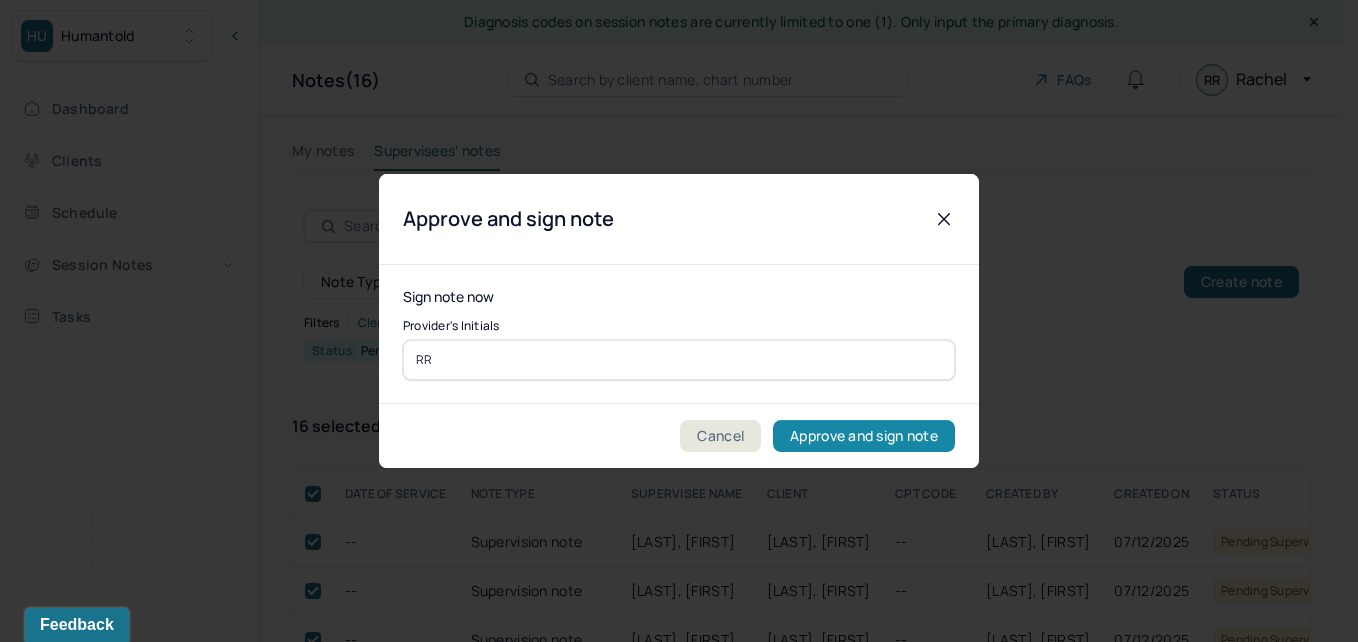type on "RR" 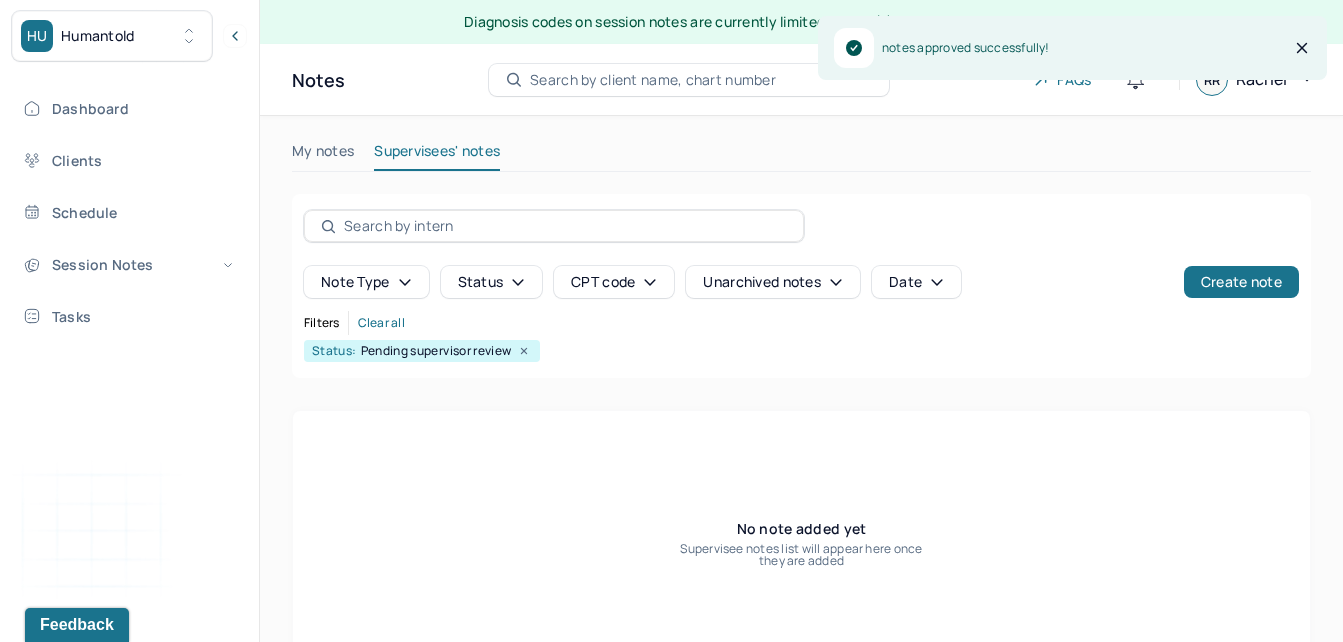 click at bounding box center (524, 351) 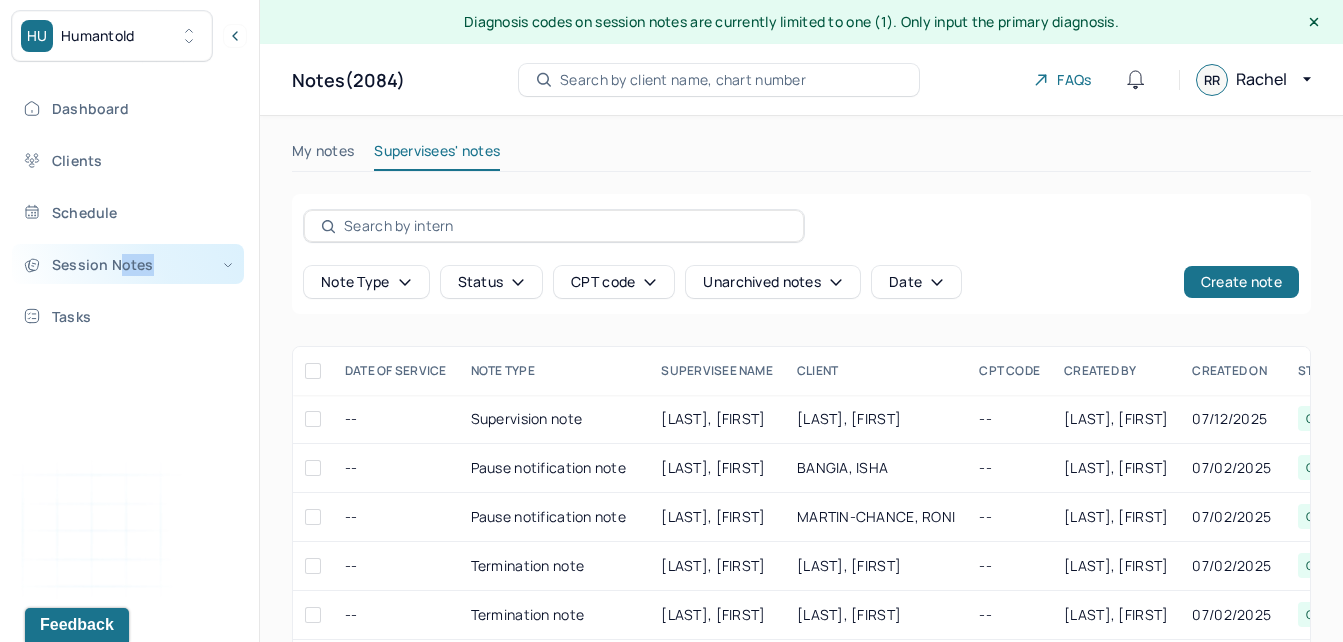 drag, startPoint x: 160, startPoint y: 284, endPoint x: 121, endPoint y: 272, distance: 40.804413 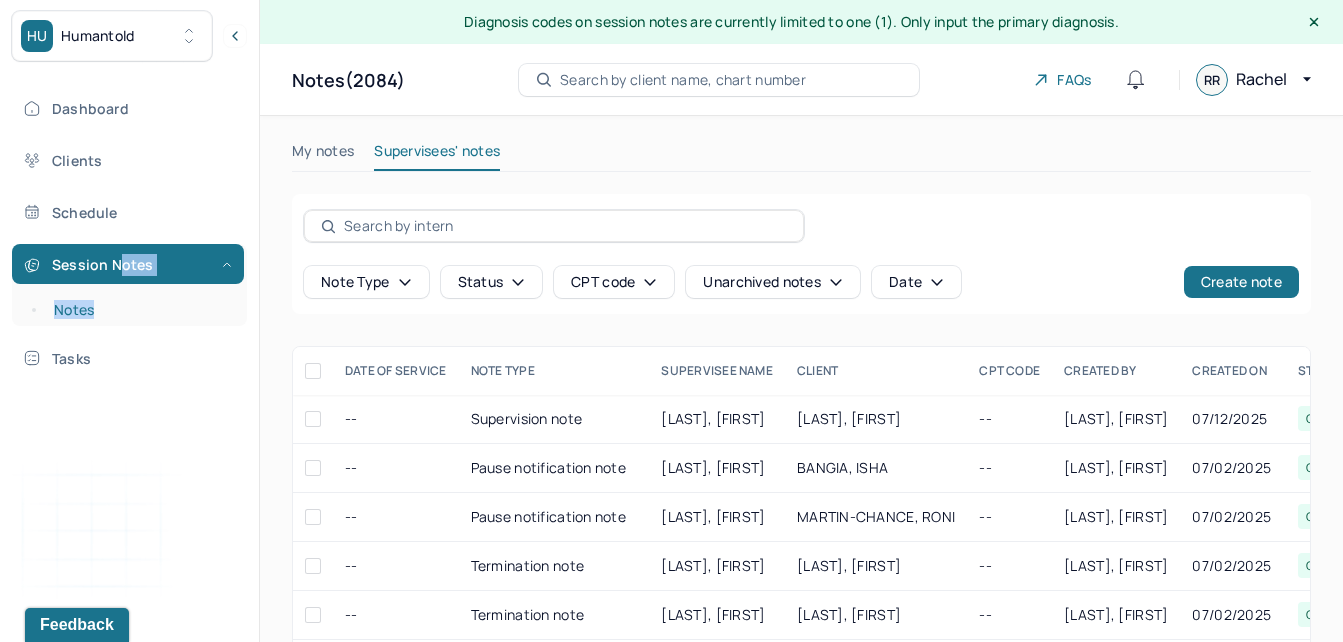 click on "Notes" at bounding box center [139, 310] 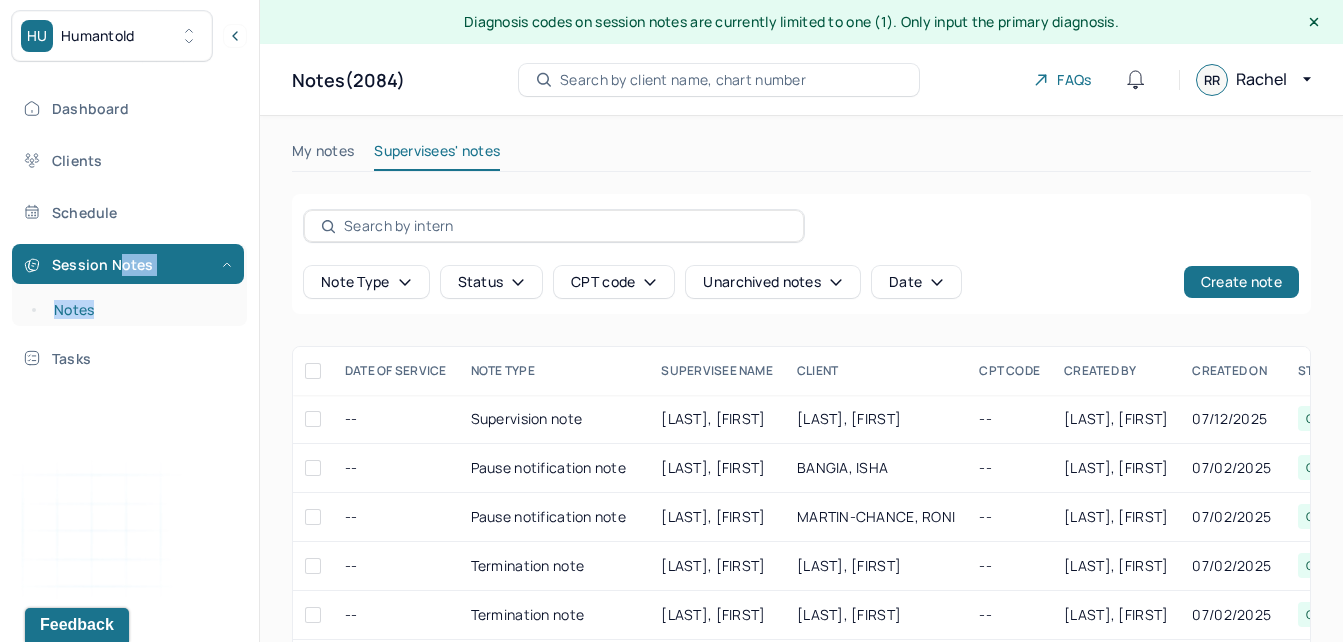 click on "Notes" at bounding box center (139, 310) 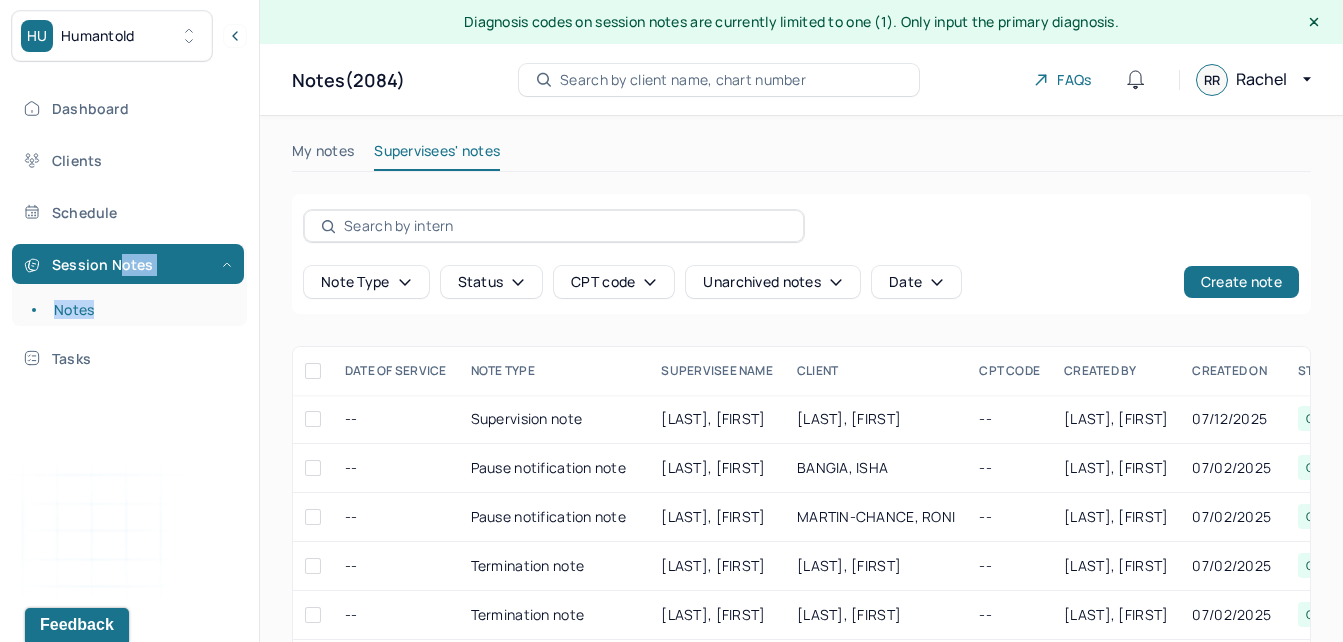 click at bounding box center [313, 371] 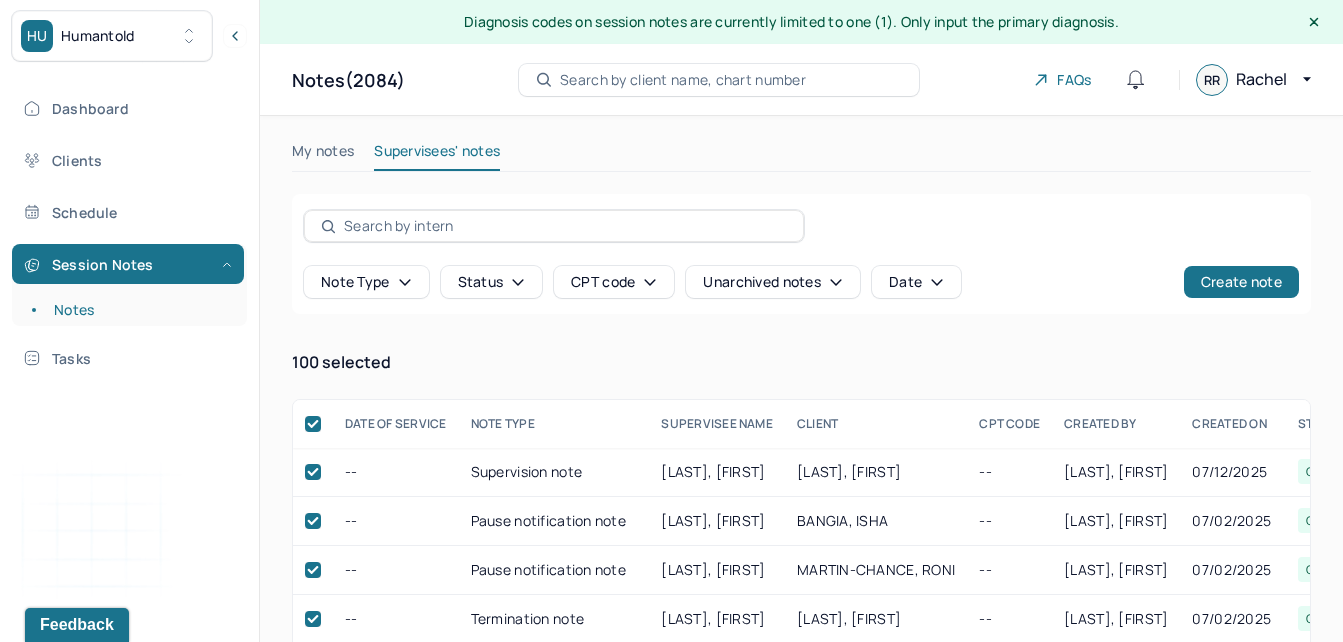 click on "100 selected" at bounding box center [801, 359] 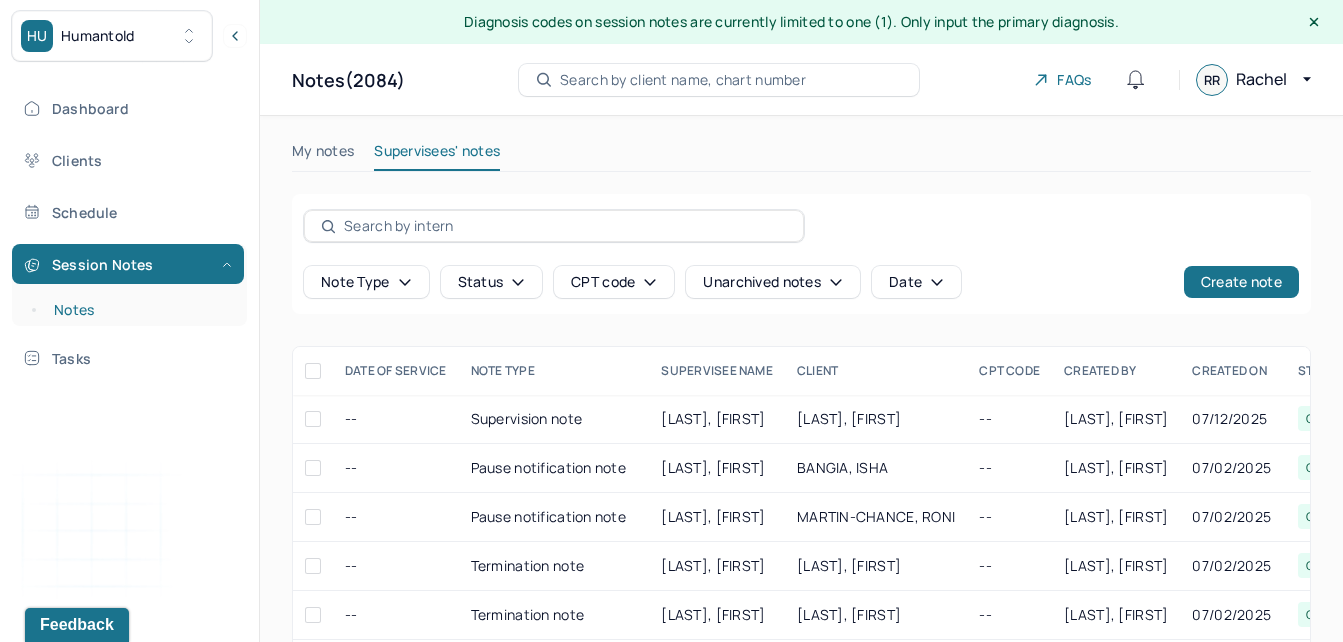 click on "Notes" at bounding box center (139, 310) 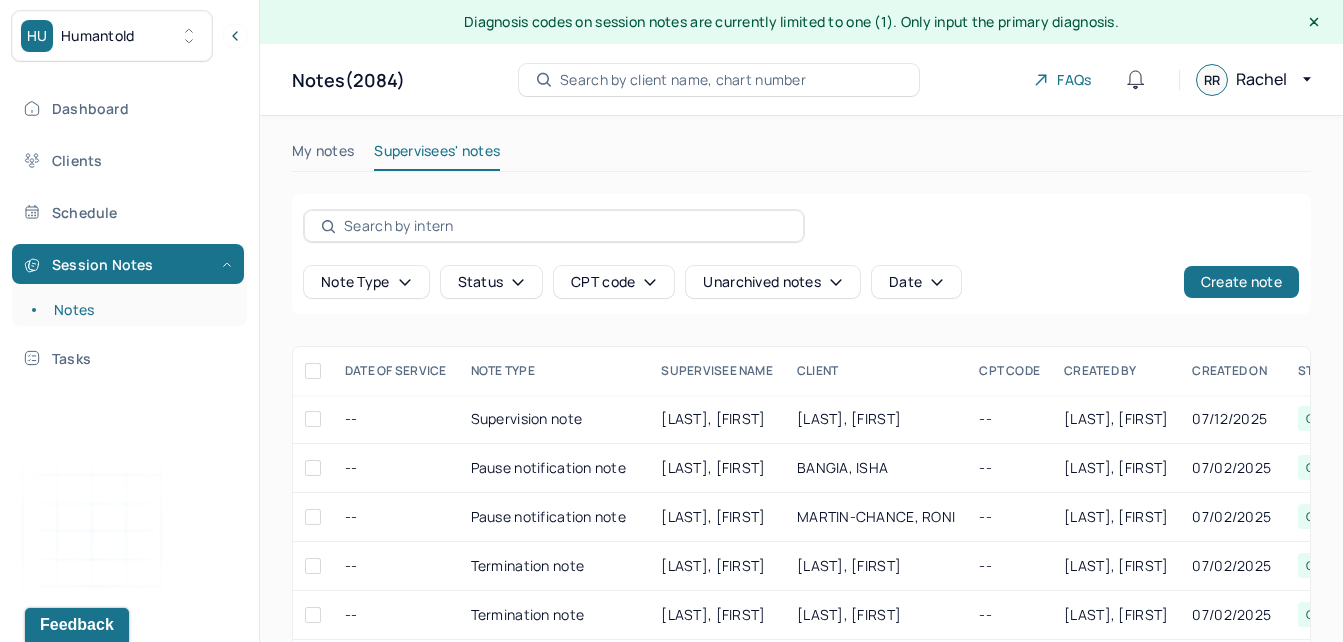 click on "My notes Supervisees' notes Note type Status CPT code Unarchived notes Date Create note DATE OF SERVICE NOTE TYPE SUPERVISEE NAME Client CPT CODE CREATED BY CREATED ON STATUS INSURANCE PROVIDER -- Supervision note [LAST], [FIRST] [LAST], [FIRST] -- [LAST], [FIRST] [DATE] Coded UHC -- Pause notification note [LAST], [FIRST] [LAST], [FIRST] -- [LAST], [FIRST] [DATE] Coded BCBS -- Pause notification note [LAST], [FIRST] [LAST], [FIRST] -- [LAST], [FIRST] [DATE] Coded CARE -- Termination note [LAST], [FIRST] [LAST], [FIRST] -- [LAST], [FIRST] [DATE] Coded CIG -- Termination note [LAST], [FIRST] [LAST], [FIRST] -- [LAST], [FIRST] [DATE] Coded CARE -- Supervision note [LAST], [FIRST] [LAST], [FIRST] -- [LAST], [FIRST] [DATE] Coded CIG -- Supervision note [SINHA], [FIRST] [LAST], [FIRST] -- [SINHA], [FIRST] [DATE] Coded CARE -- Supervision note [LAST], [FIRST] [LAST], [FIRST] -- [LAST], [FIRST] [DATE] Coded CARE -- Supervisor check-in note [LAST], [FIRST] [LAST], [FIRST] -- [RELKIN], [FIRST] Coded --" at bounding box center (801, 500) 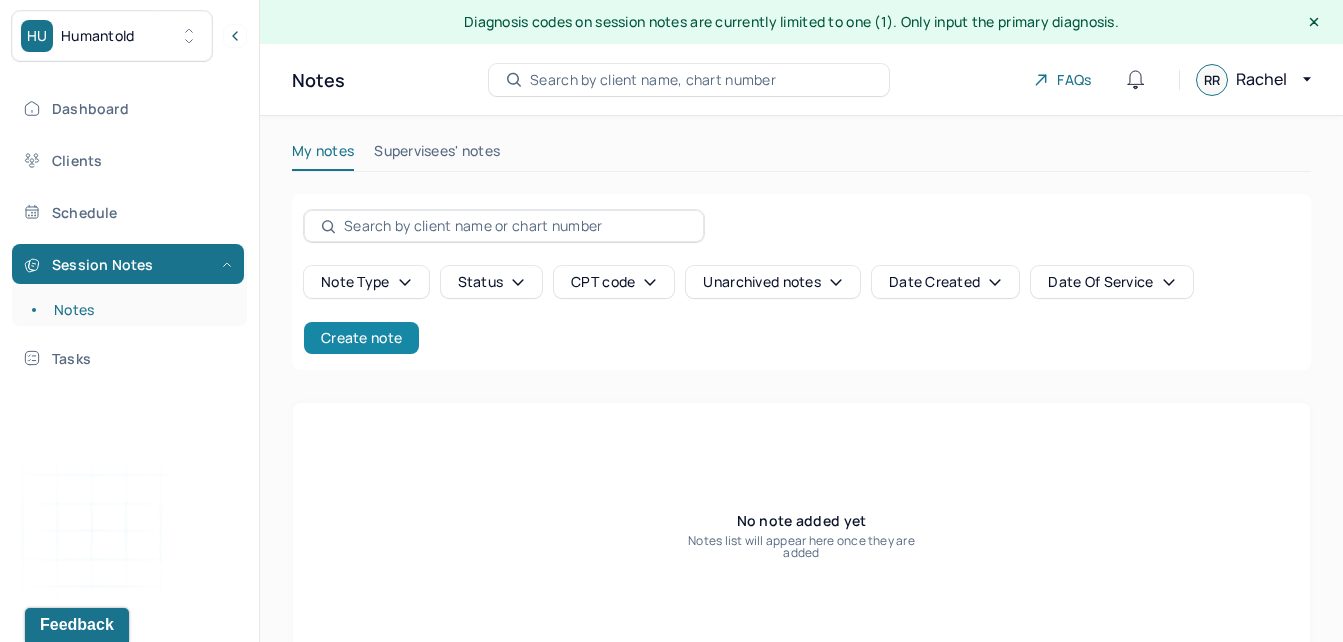 click on "Create note" at bounding box center (361, 338) 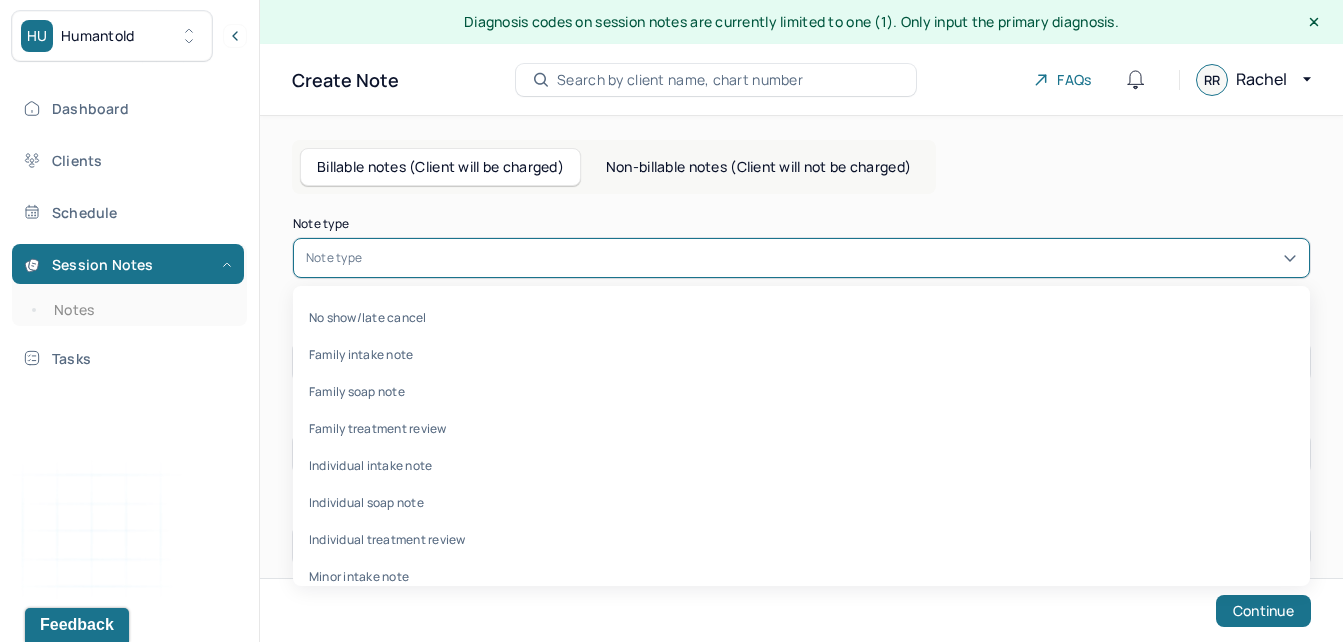 click at bounding box center (831, 258) 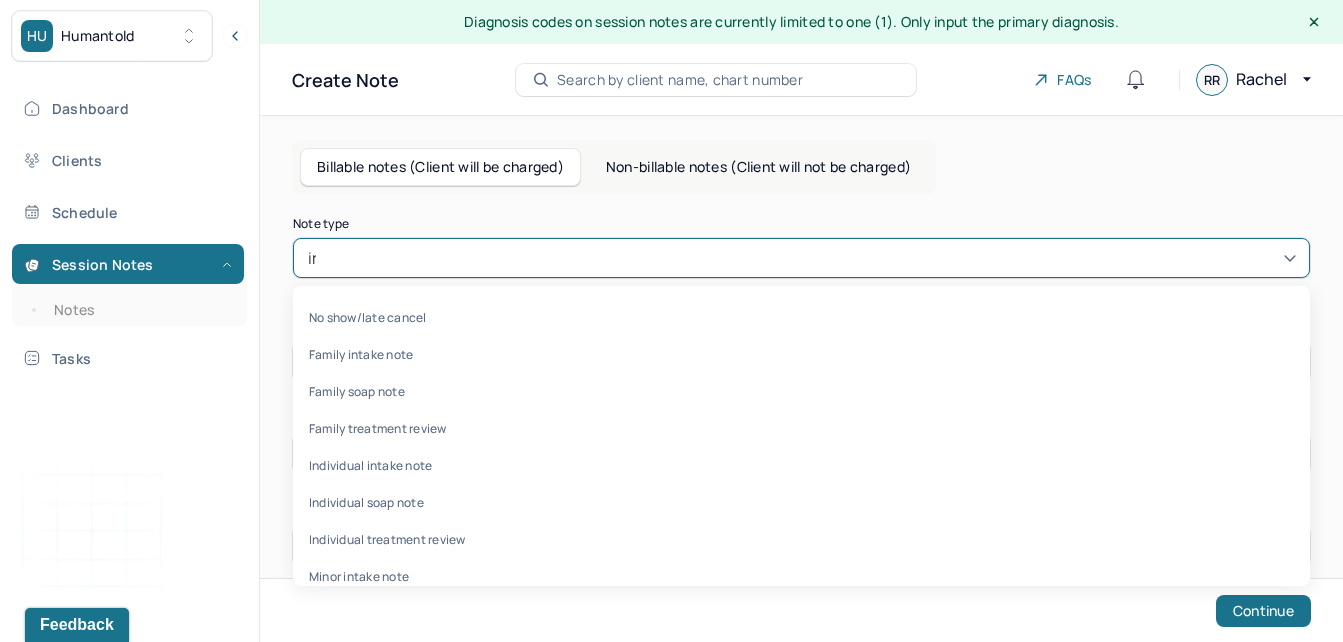 type on "ind" 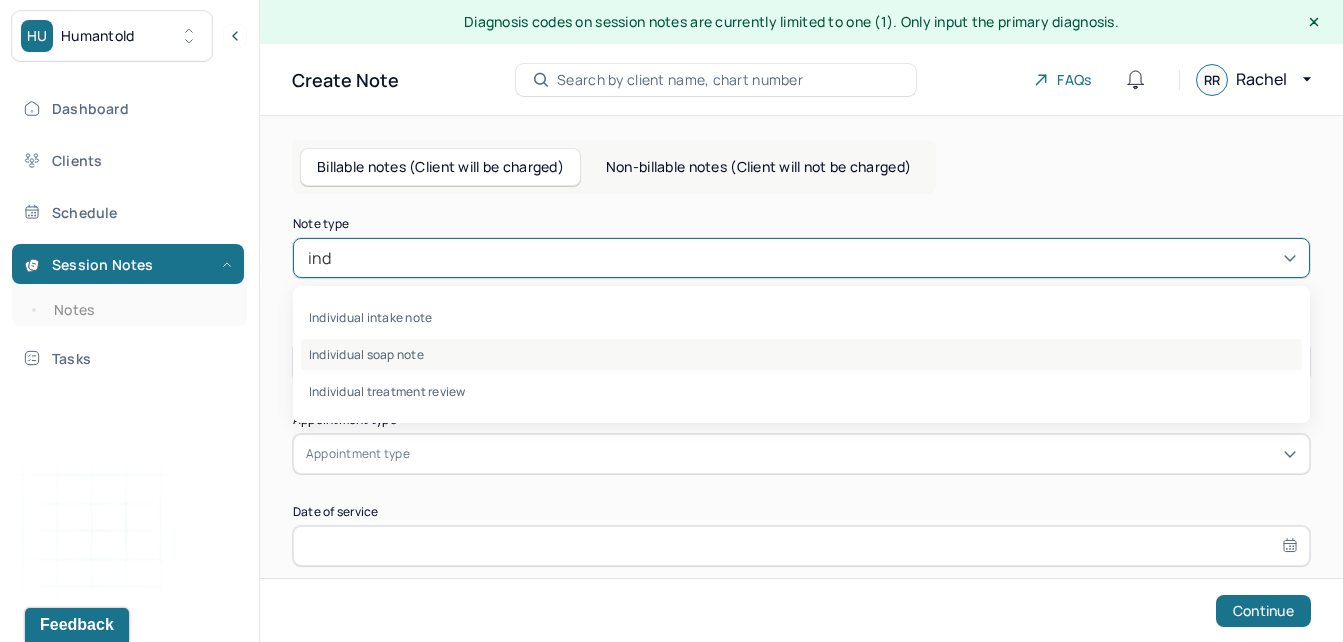 click on "Individual soap note" at bounding box center (801, 354) 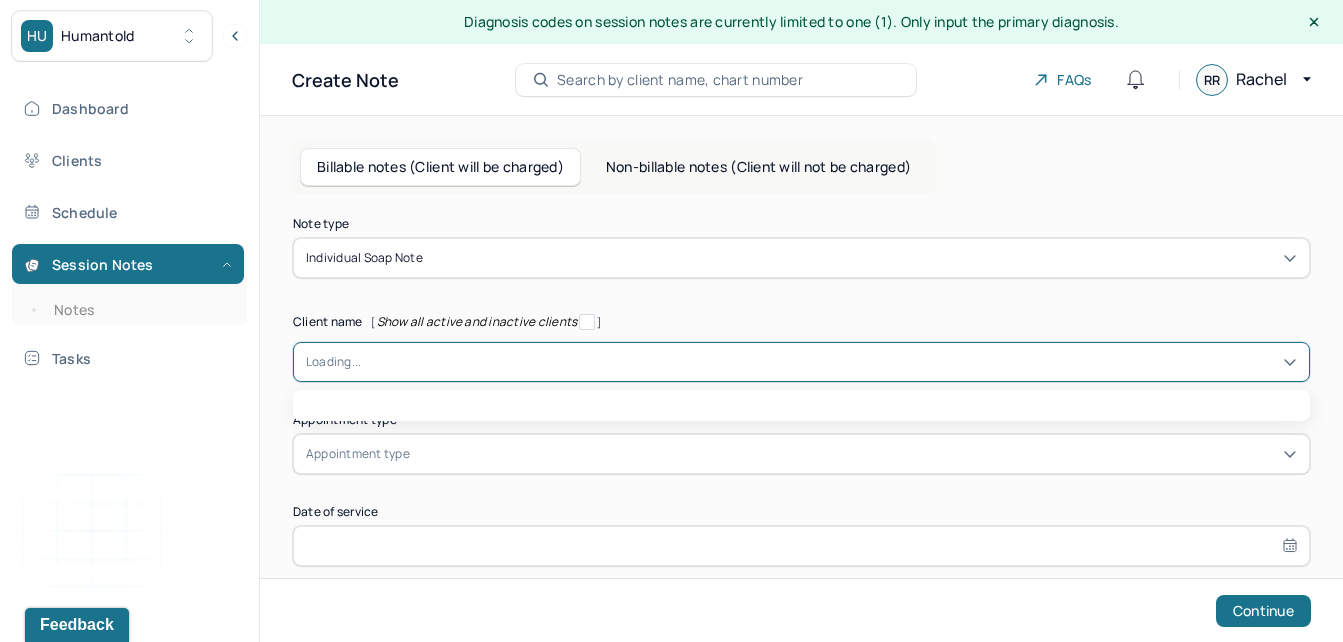 click at bounding box center [829, 362] 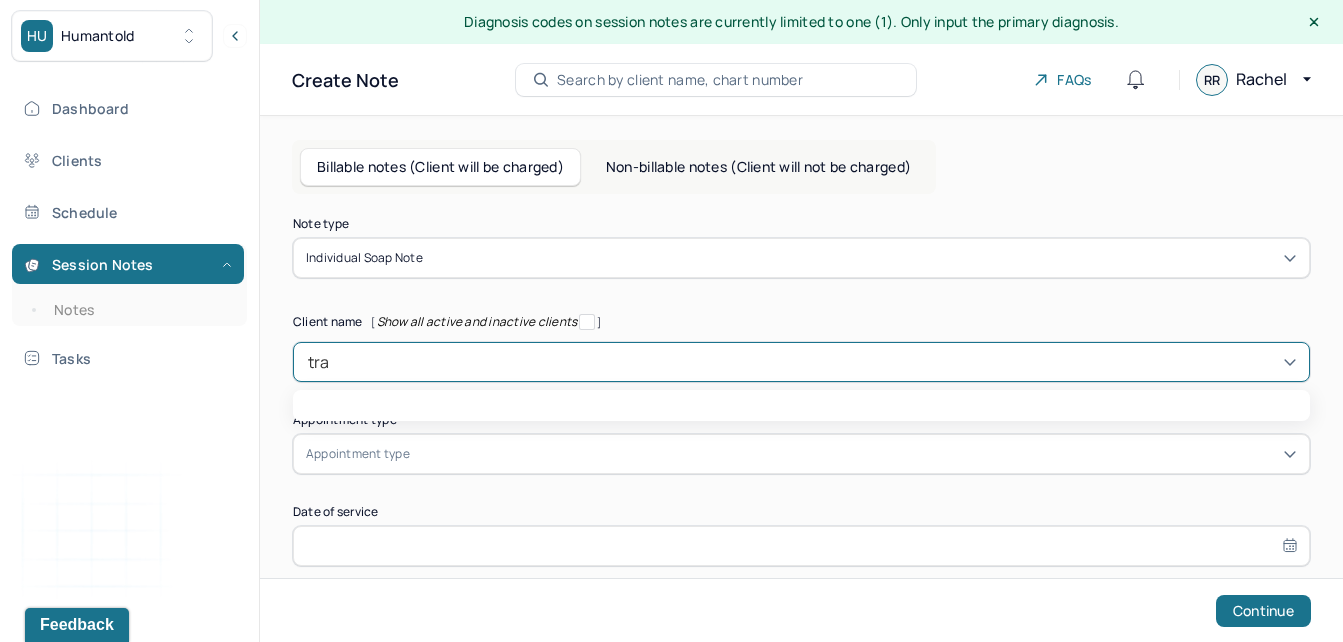 type on "trav" 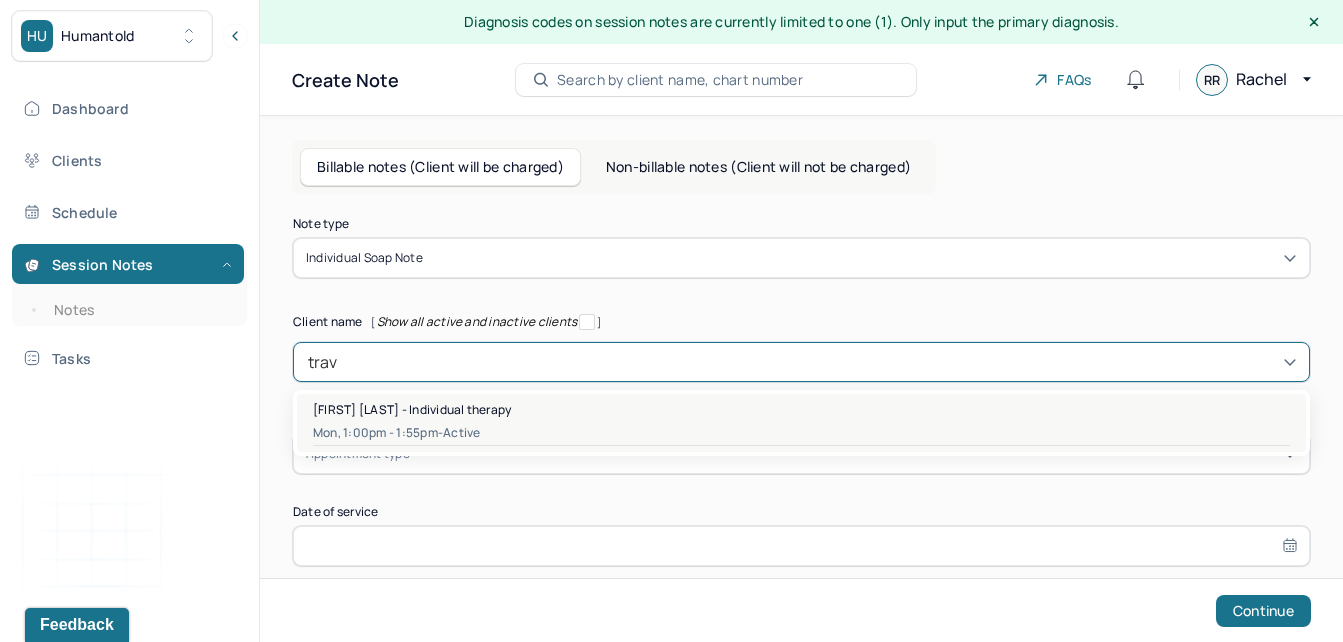 click on "[FIRST] [LAST] - Individual therapy Mon, 1:00pm - 1:55pm - active" at bounding box center (801, 423) 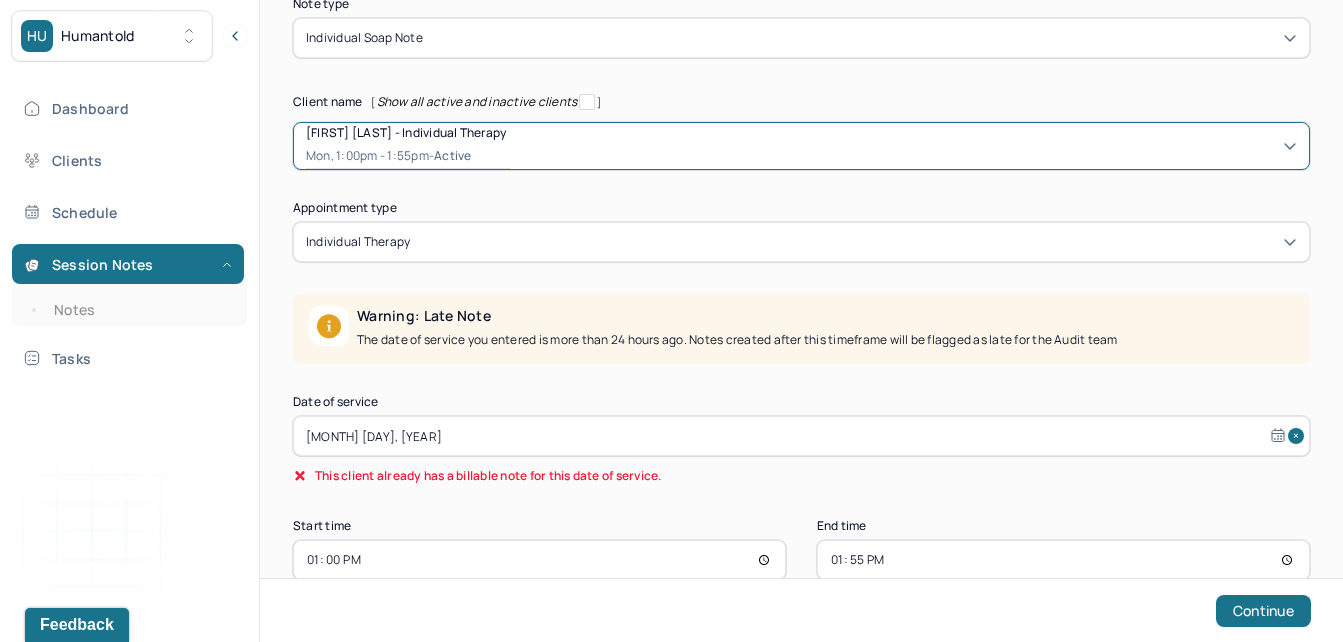 scroll, scrollTop: 225, scrollLeft: 0, axis: vertical 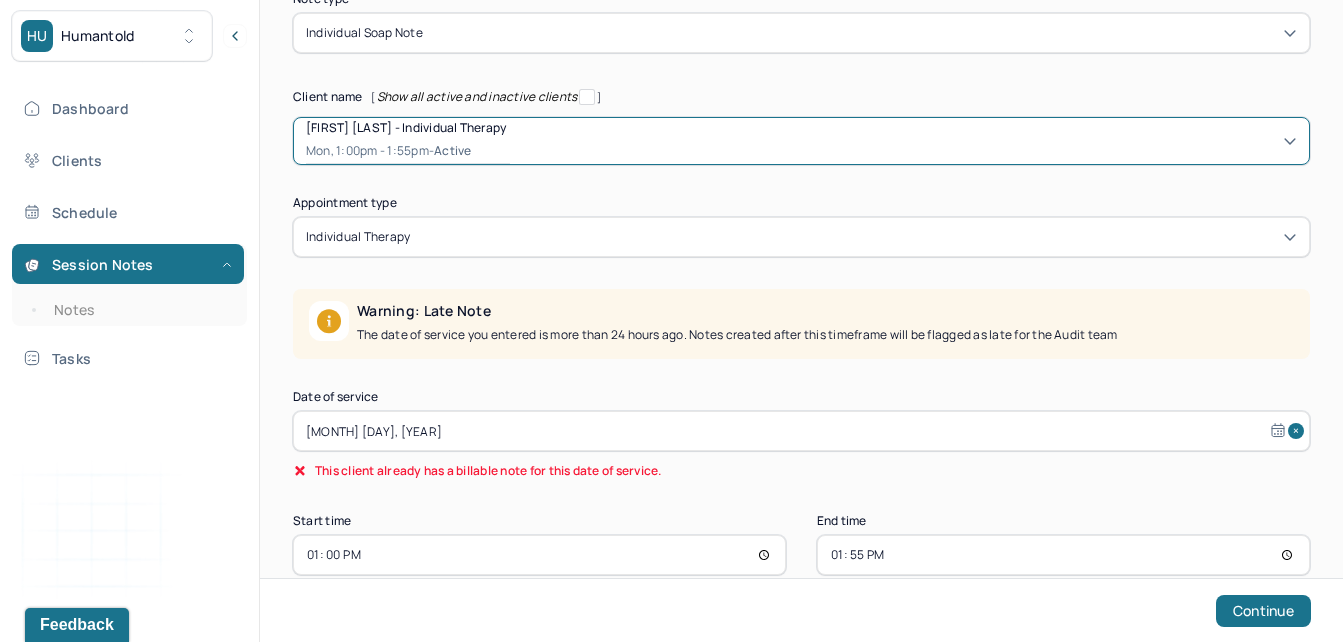select on "6" 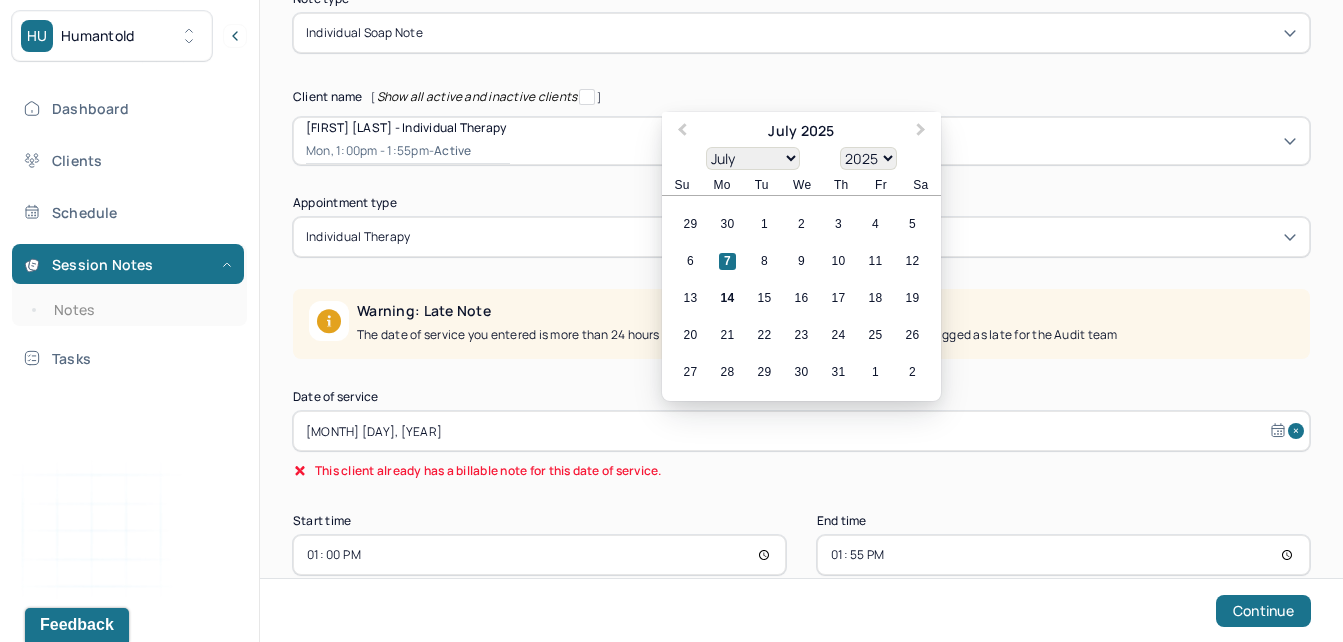 click on "[MONTH] [DAY], [YEAR]" at bounding box center [801, 431] 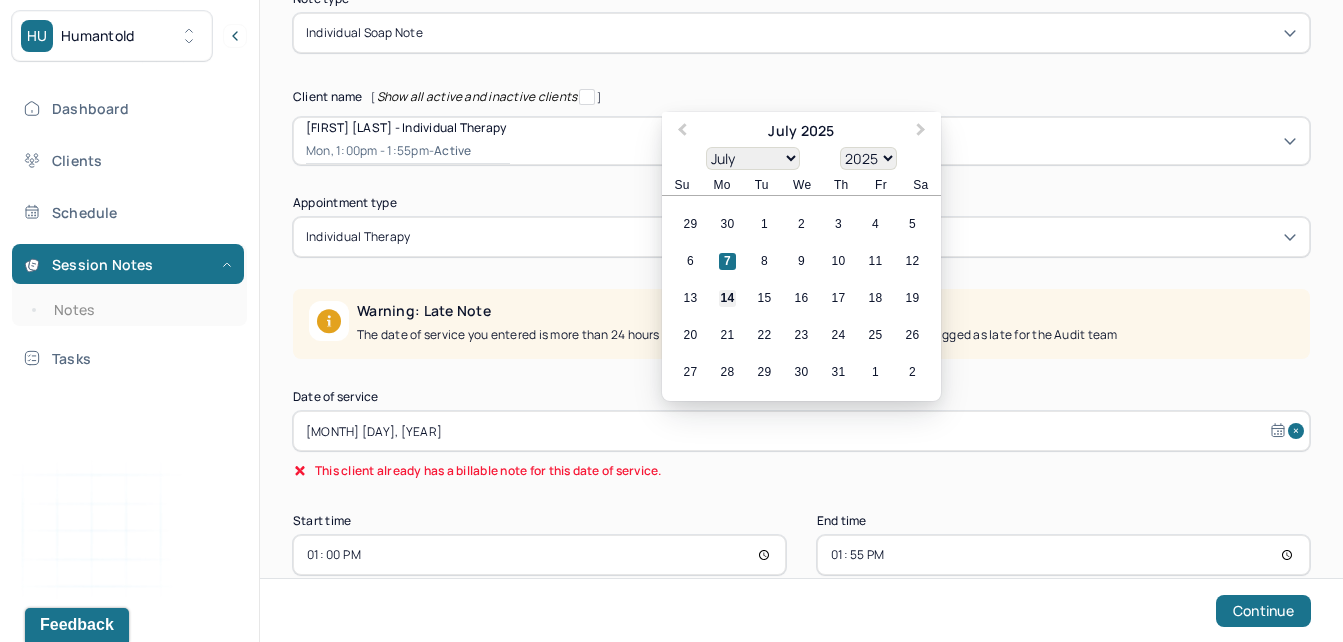 click on "14" at bounding box center (727, 298) 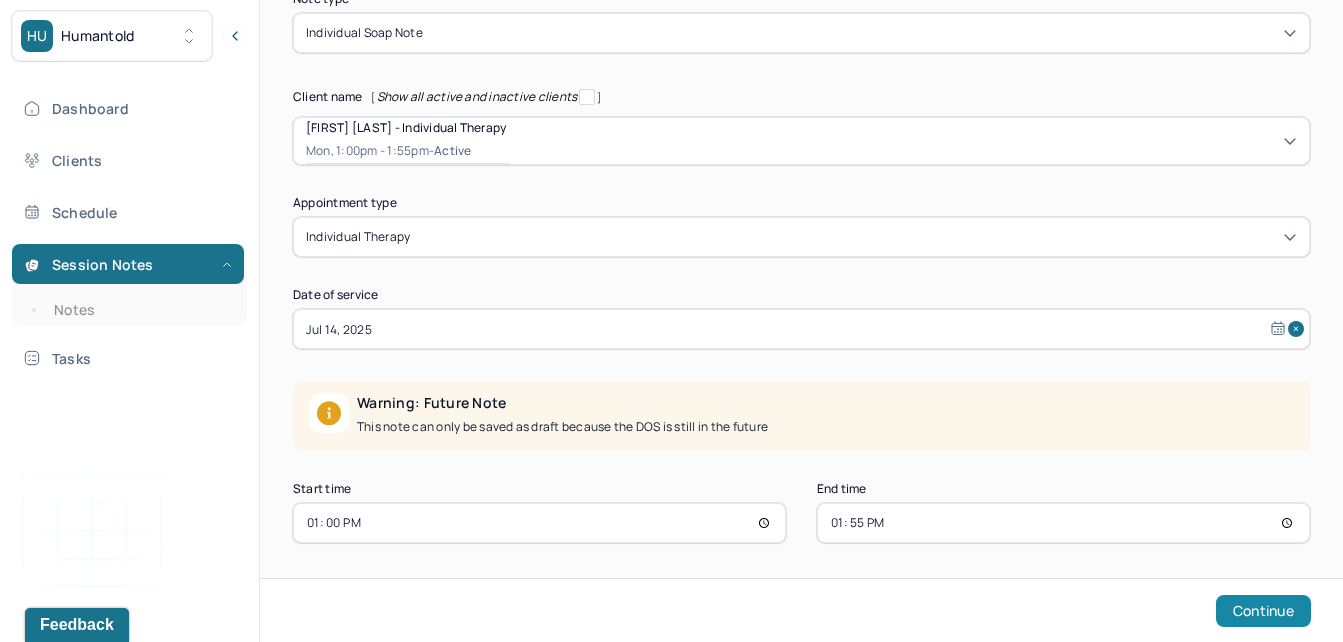 click on "Continue" at bounding box center (1263, 611) 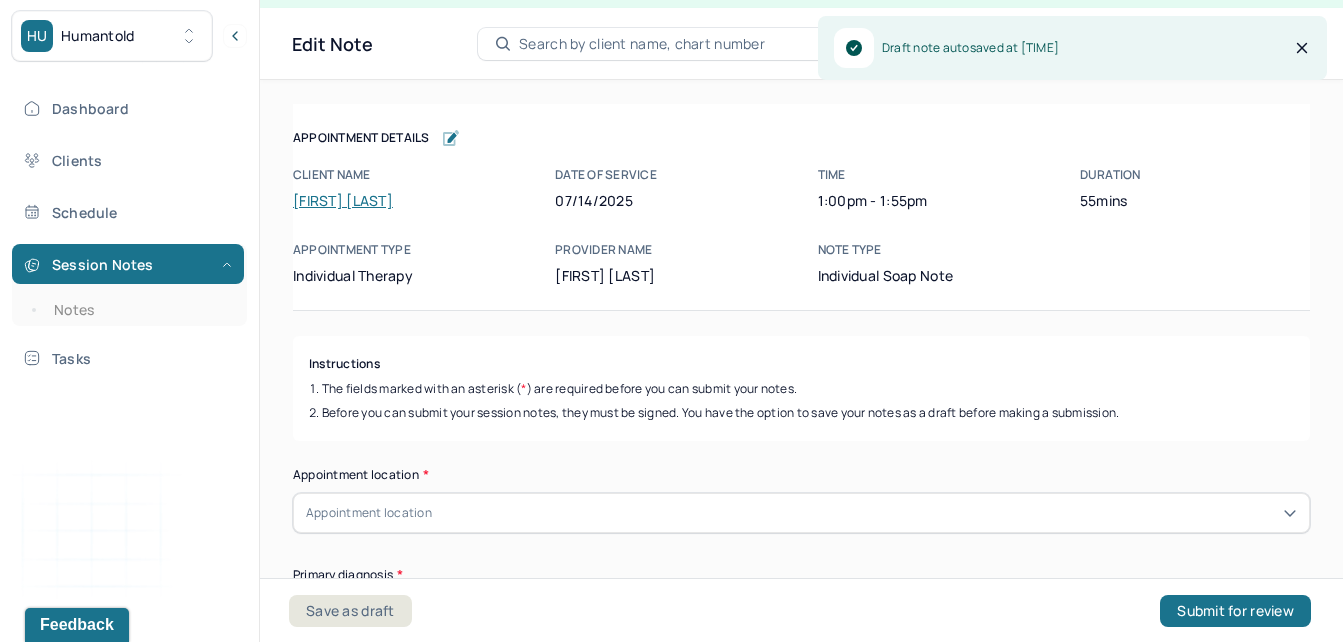 scroll, scrollTop: 36, scrollLeft: 0, axis: vertical 